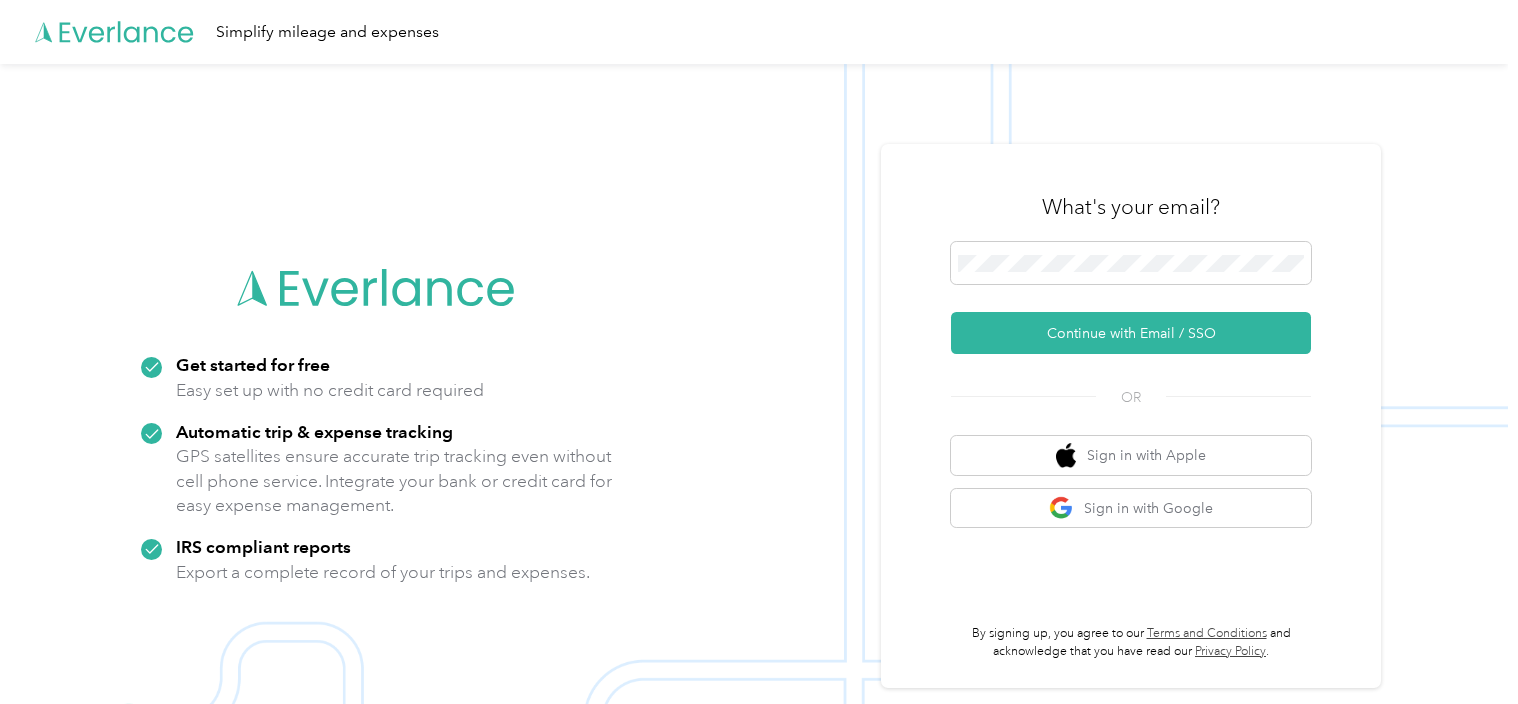 scroll, scrollTop: 0, scrollLeft: 0, axis: both 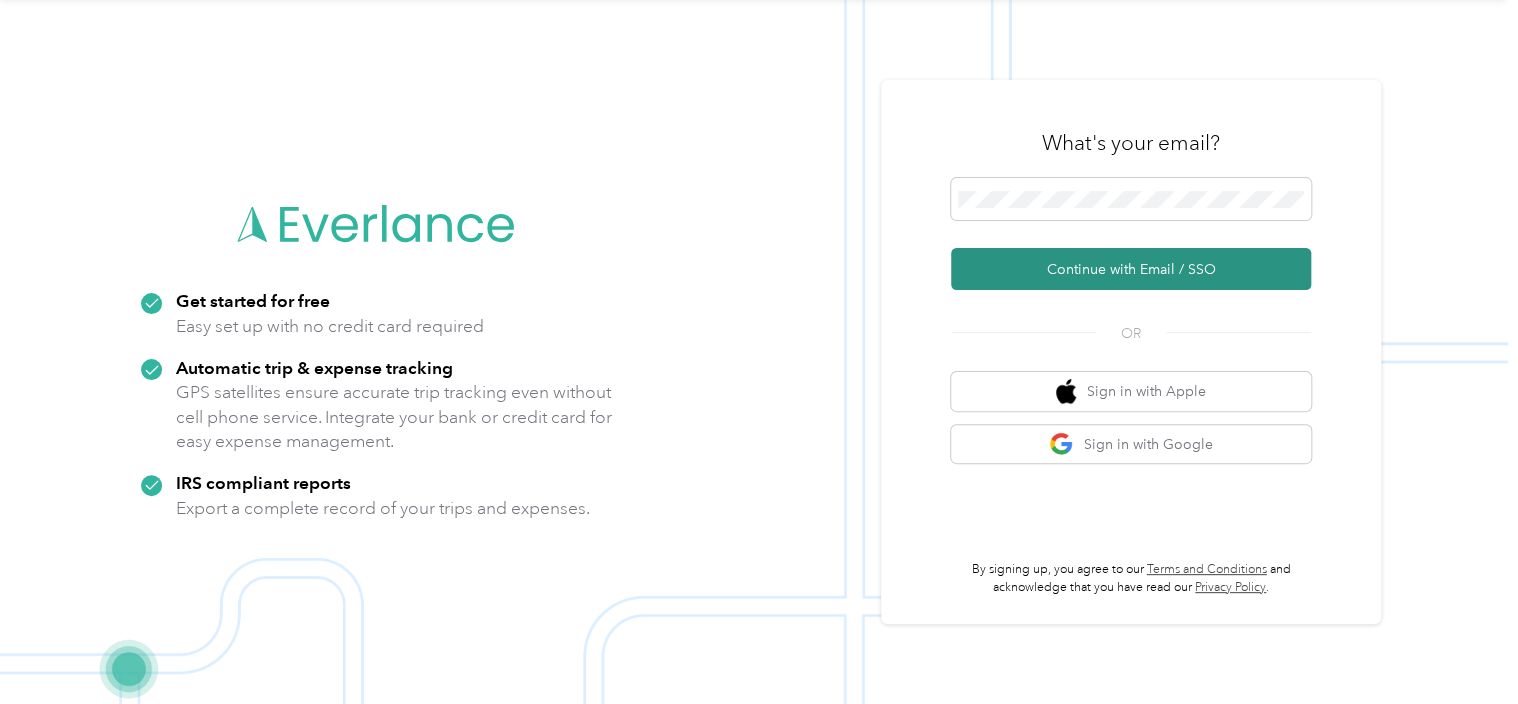 click on "Continue with Email / SSO" at bounding box center [1131, 269] 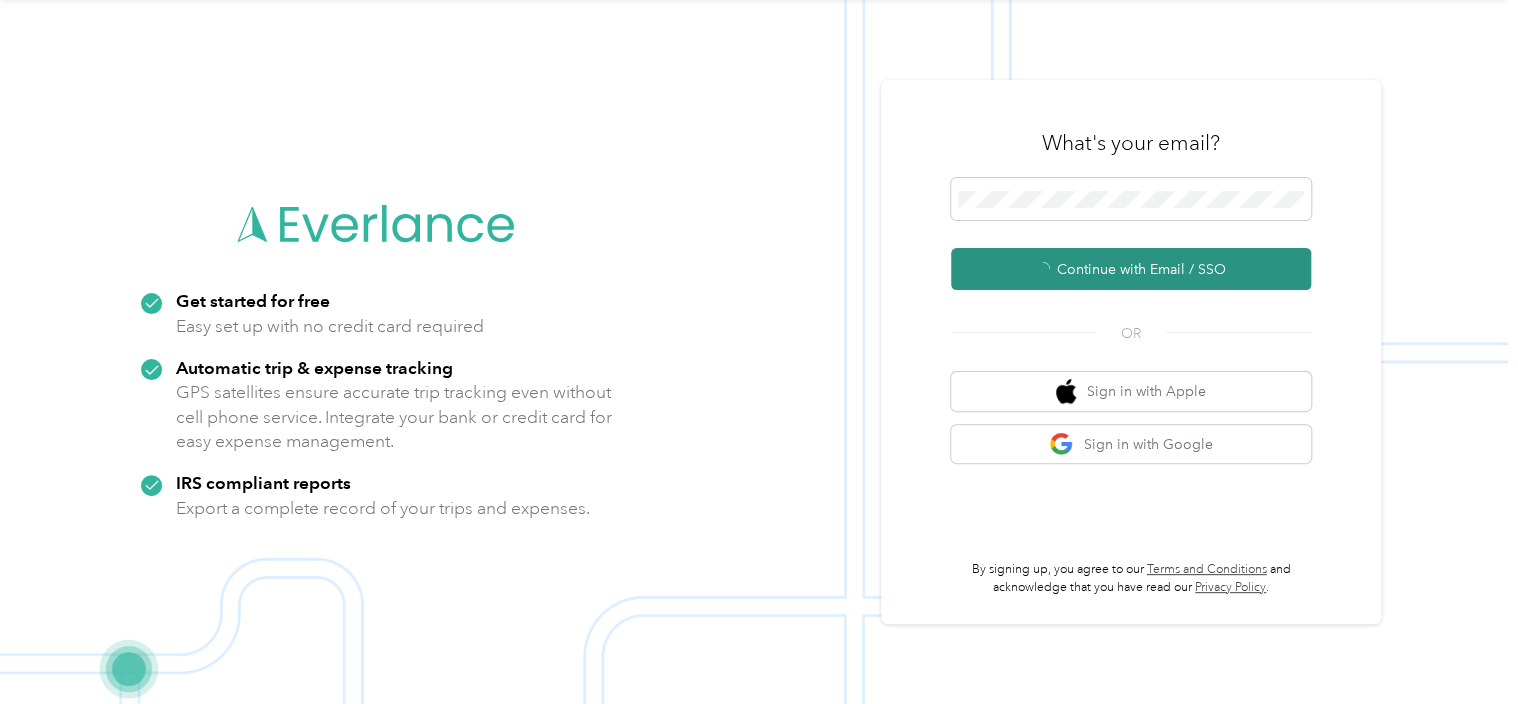 scroll, scrollTop: 0, scrollLeft: 0, axis: both 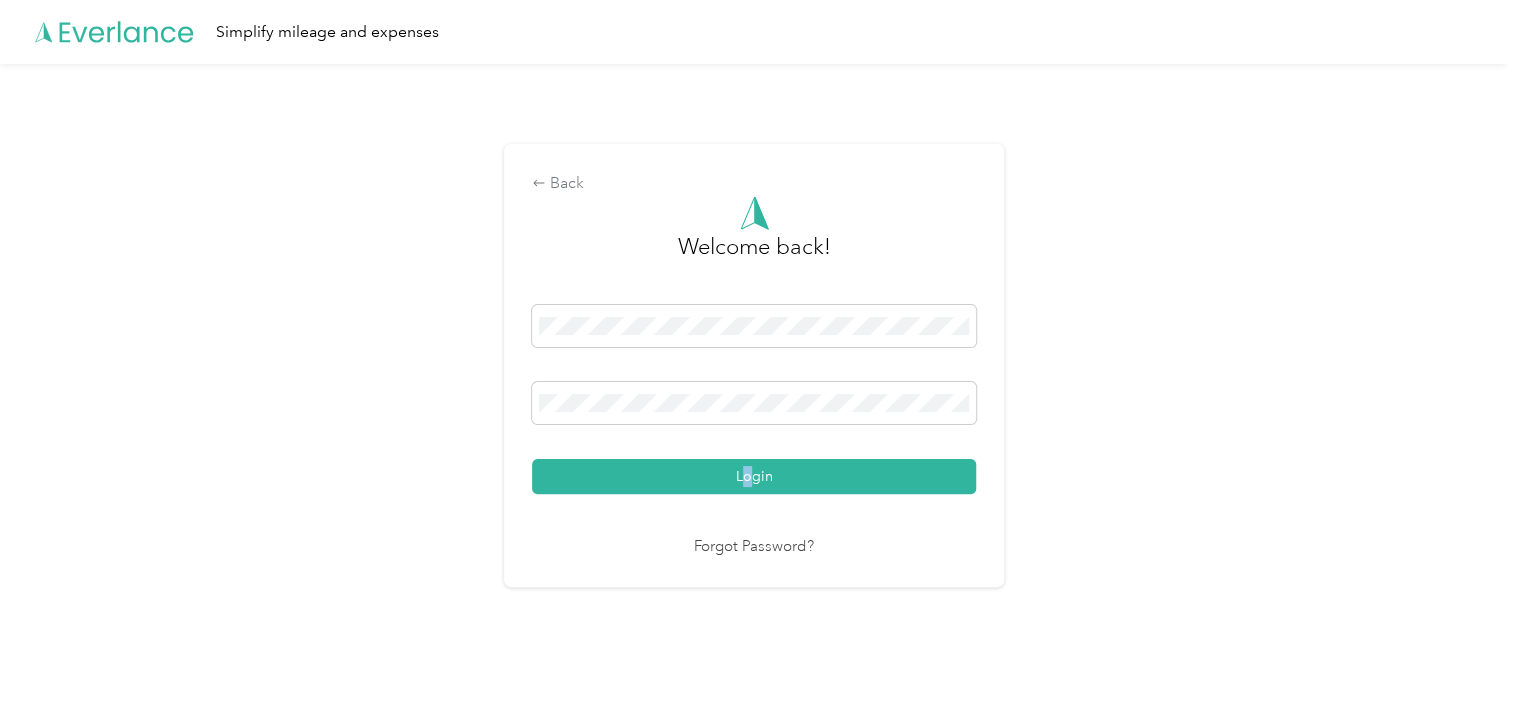 click on "Login" at bounding box center [754, 399] 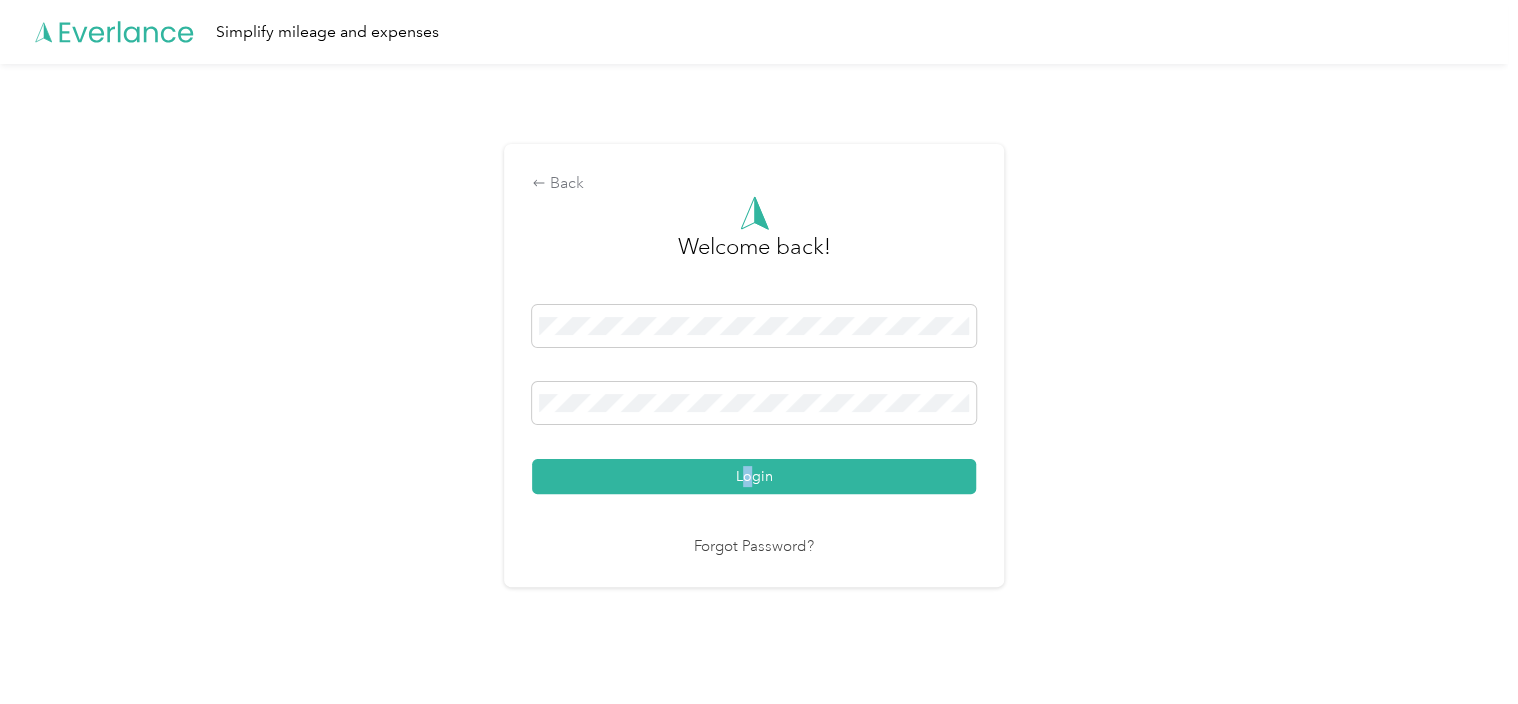 drag, startPoint x: 753, startPoint y: 455, endPoint x: 759, endPoint y: 476, distance: 21.84033 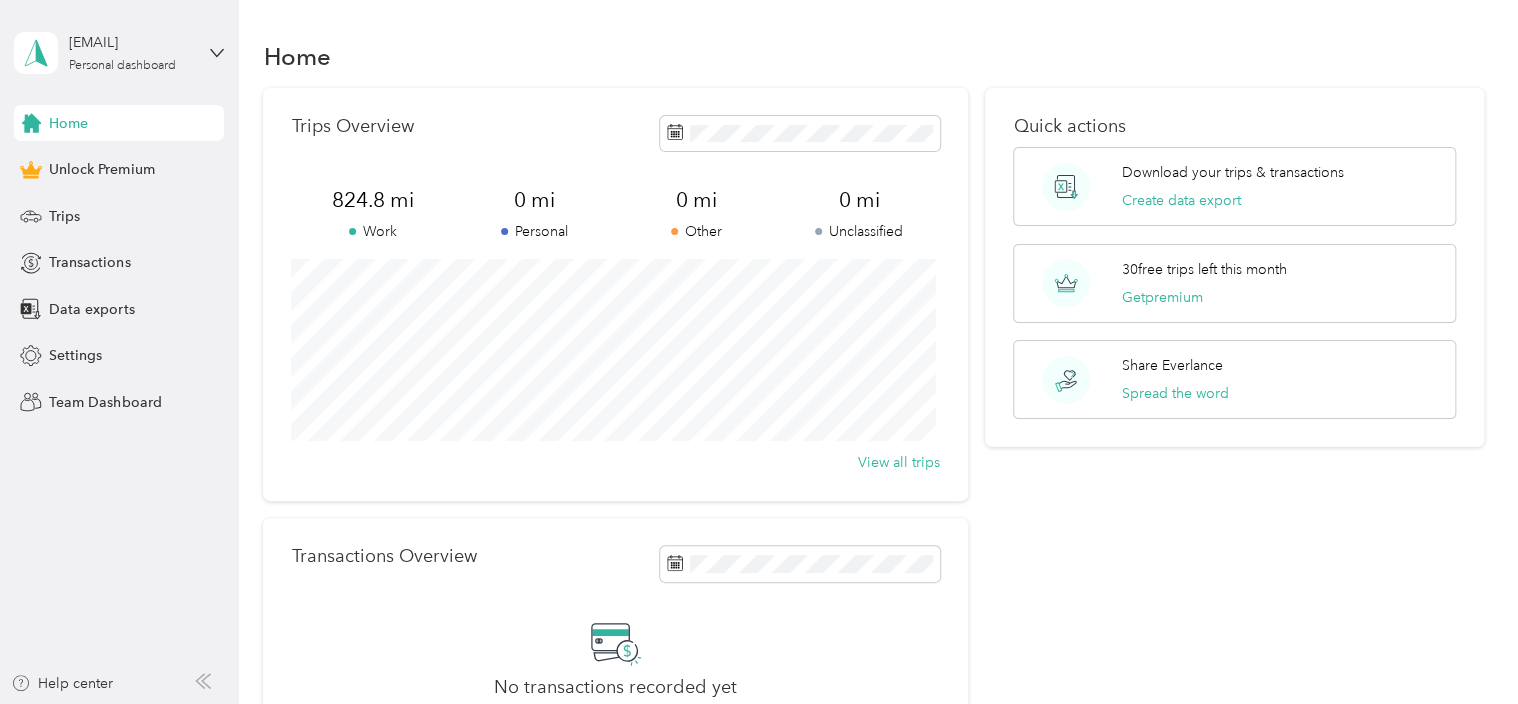scroll, scrollTop: 0, scrollLeft: 0, axis: both 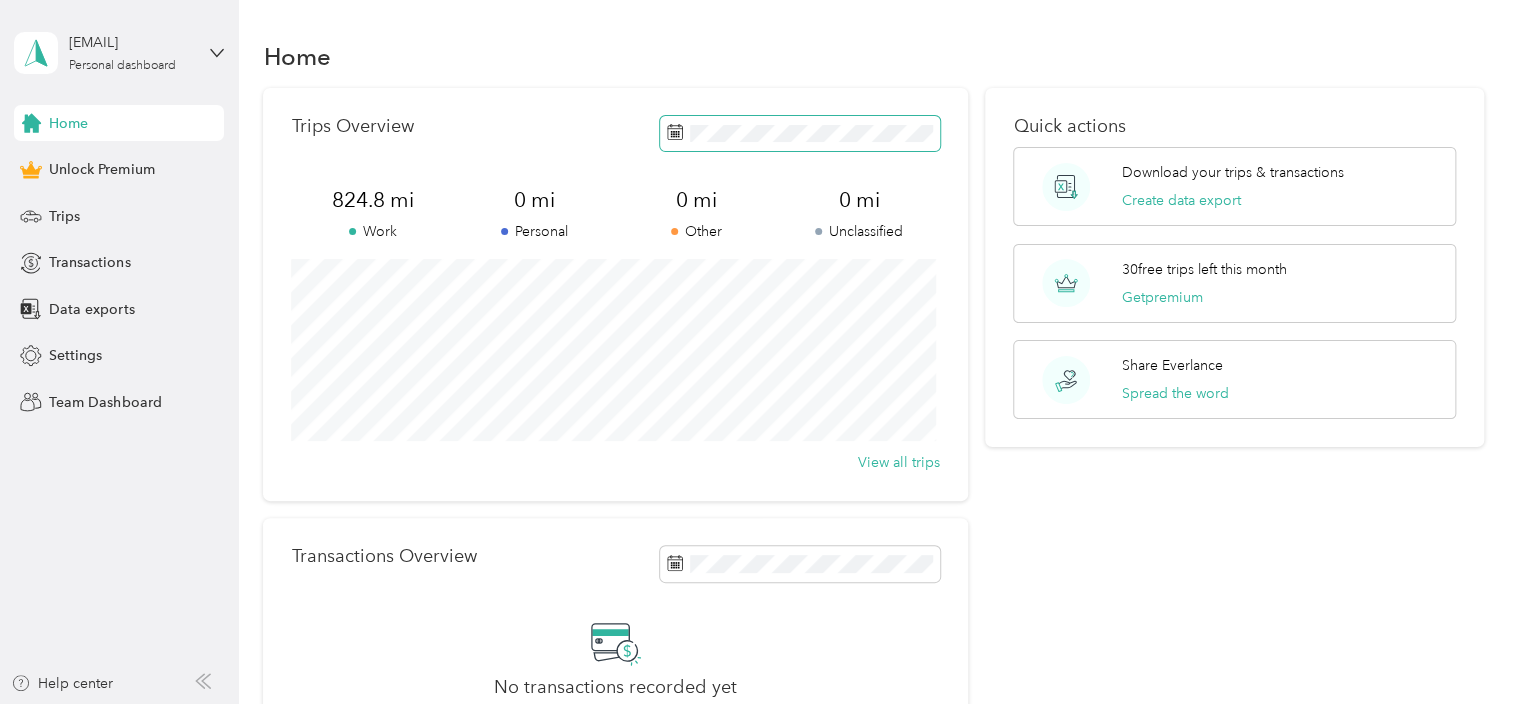 click at bounding box center [800, 133] 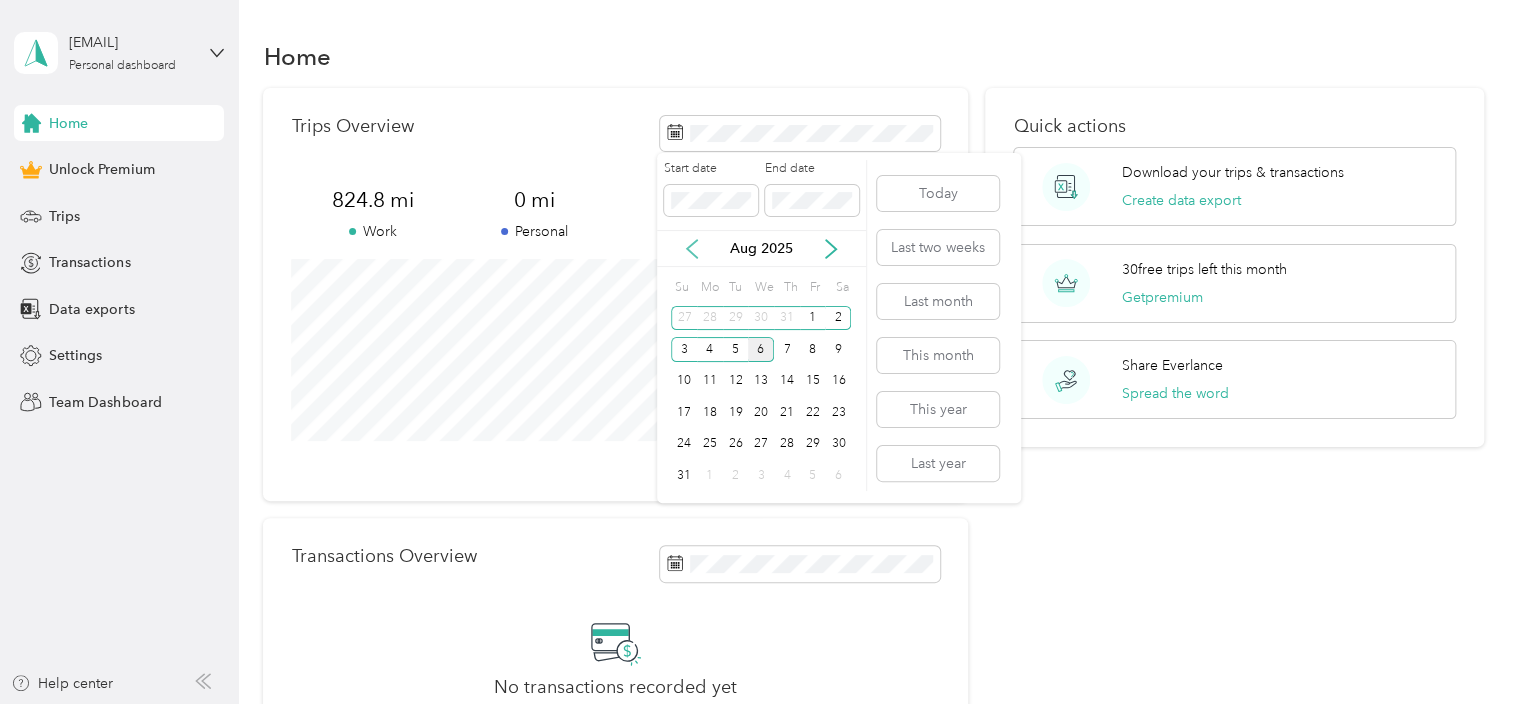 click 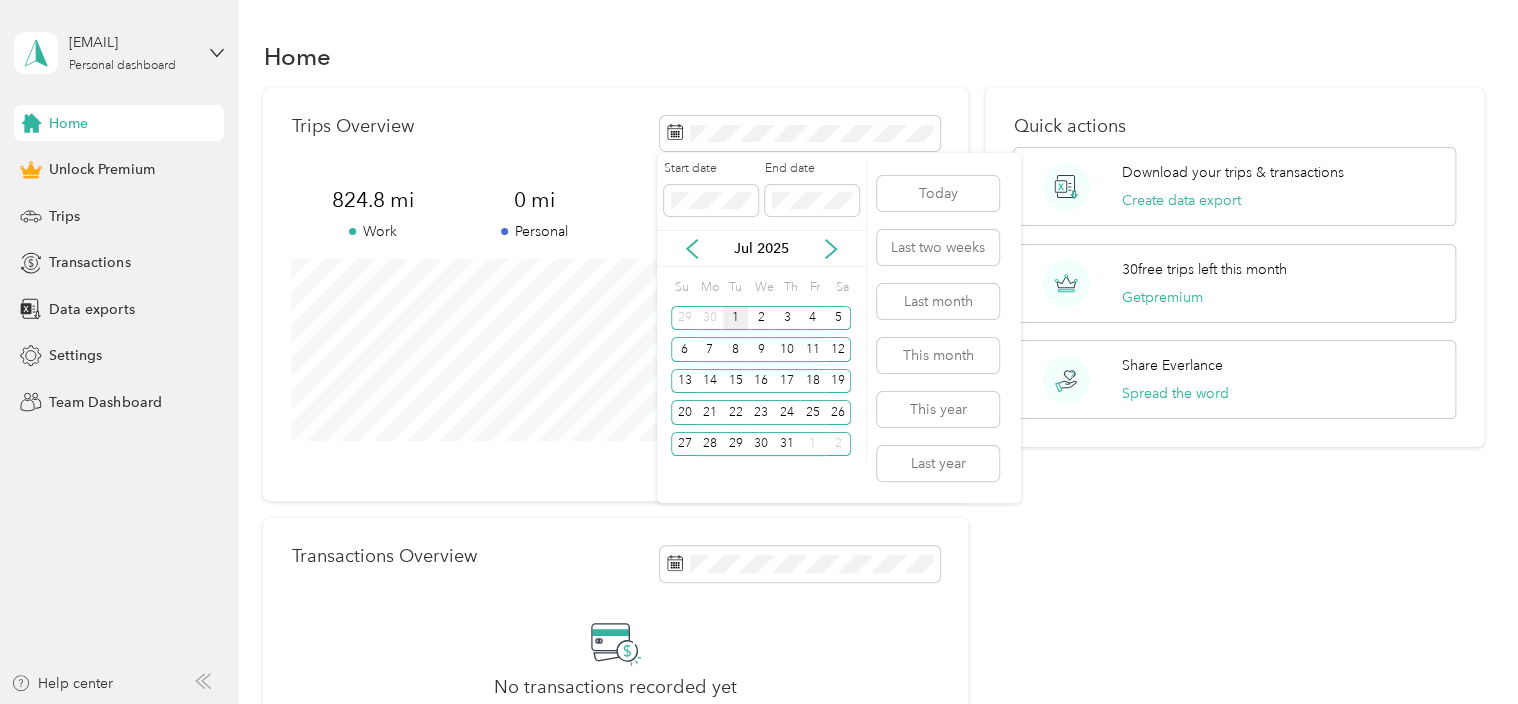 click on "1" at bounding box center (736, 318) 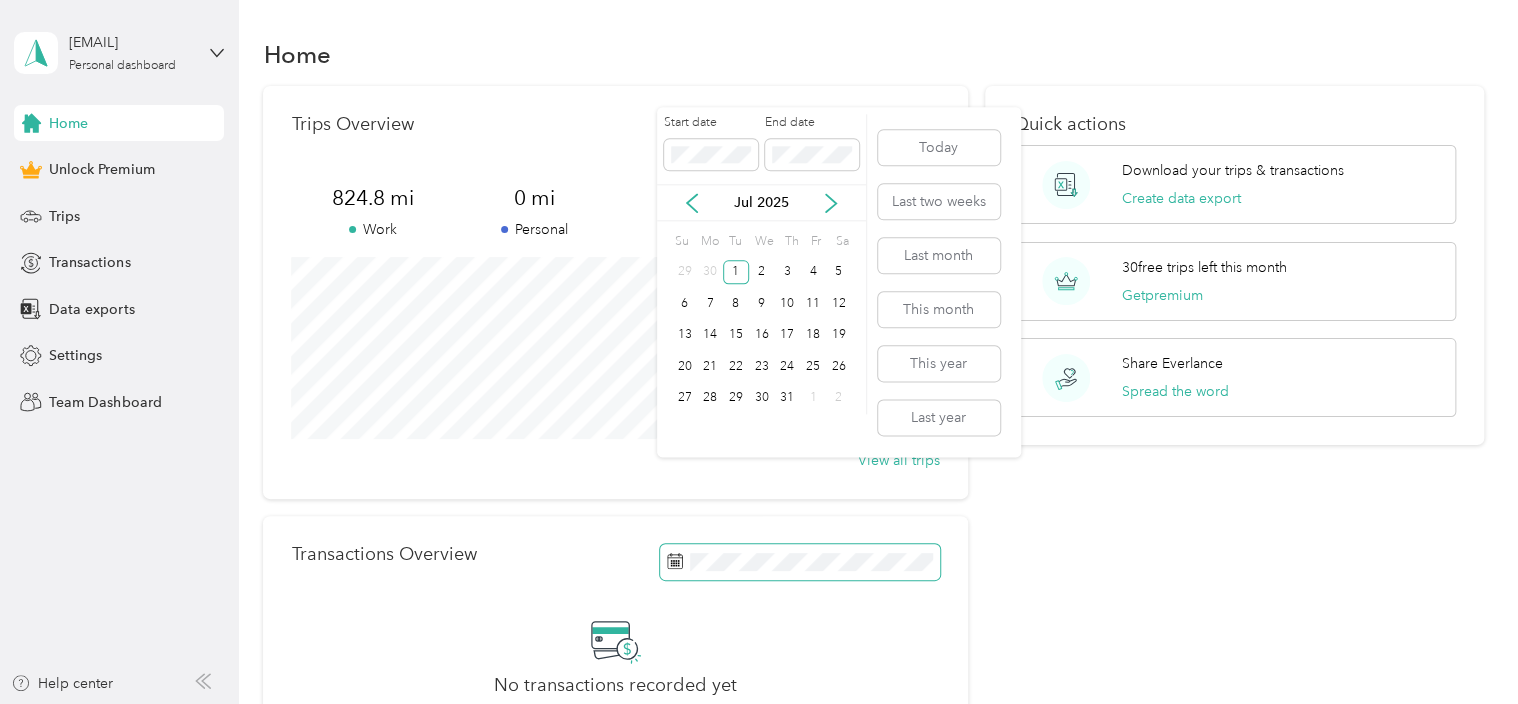 scroll, scrollTop: 0, scrollLeft: 0, axis: both 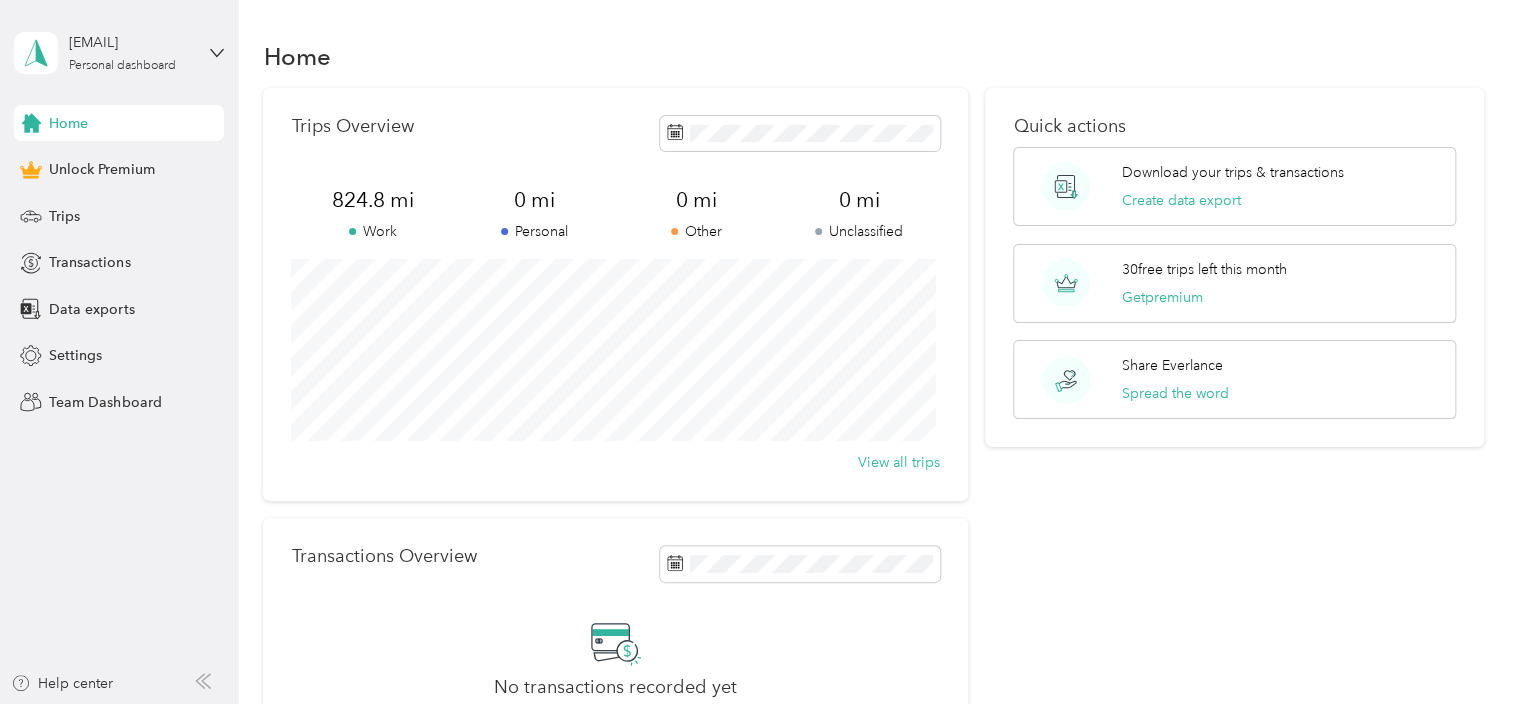 click on "Quick actions Download your trips & transactions Create data export 30  free trips left this month Get  premium Share Everlance Spread the word" at bounding box center [1234, 439] 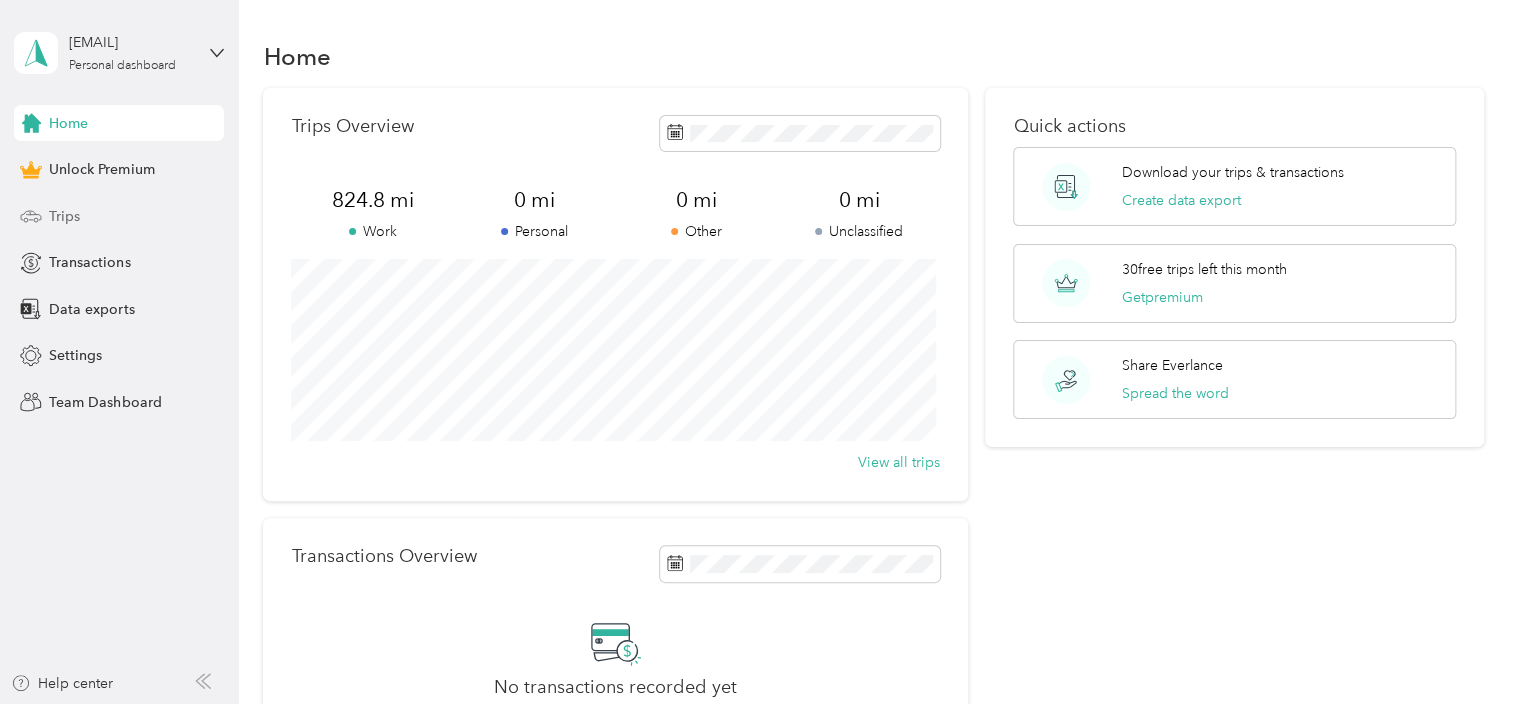 click on "Trips" at bounding box center (119, 216) 